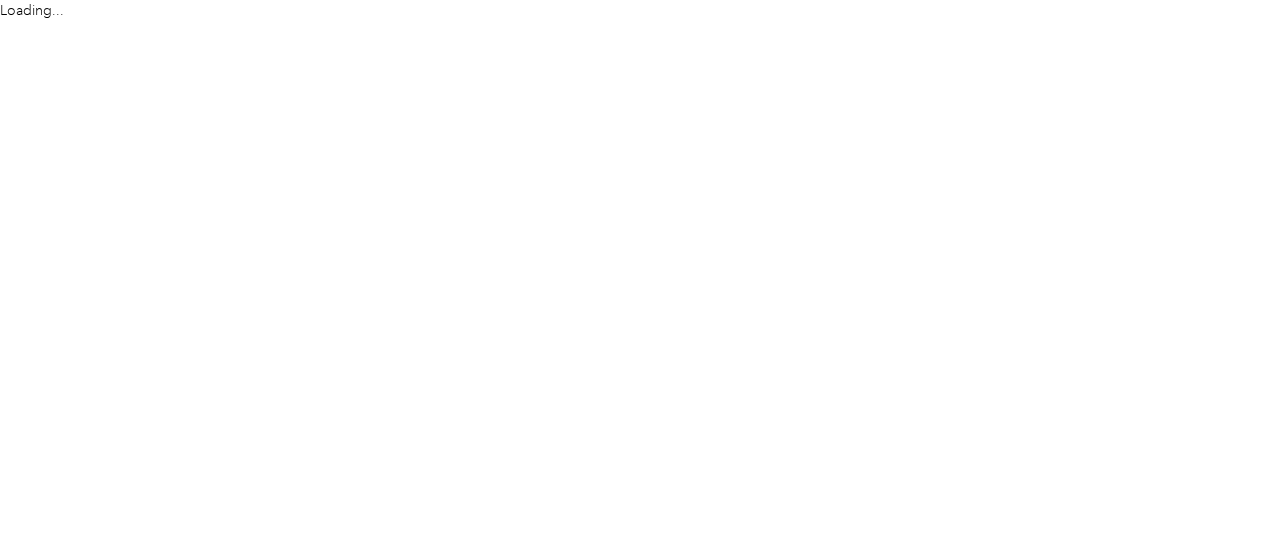scroll, scrollTop: 0, scrollLeft: 0, axis: both 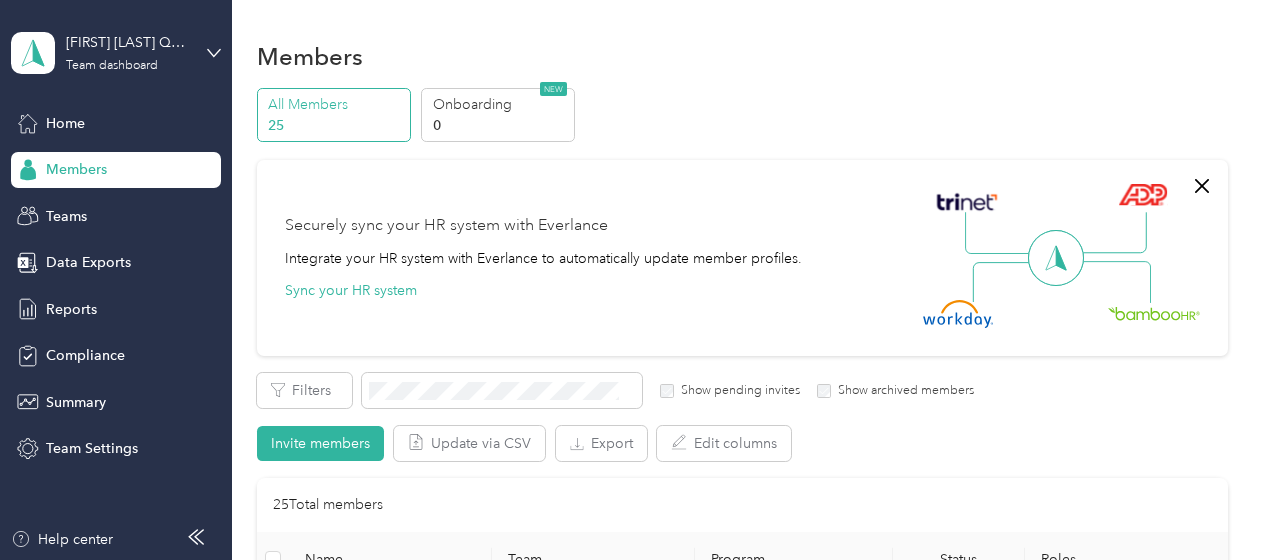 click on "Members" at bounding box center [76, 169] 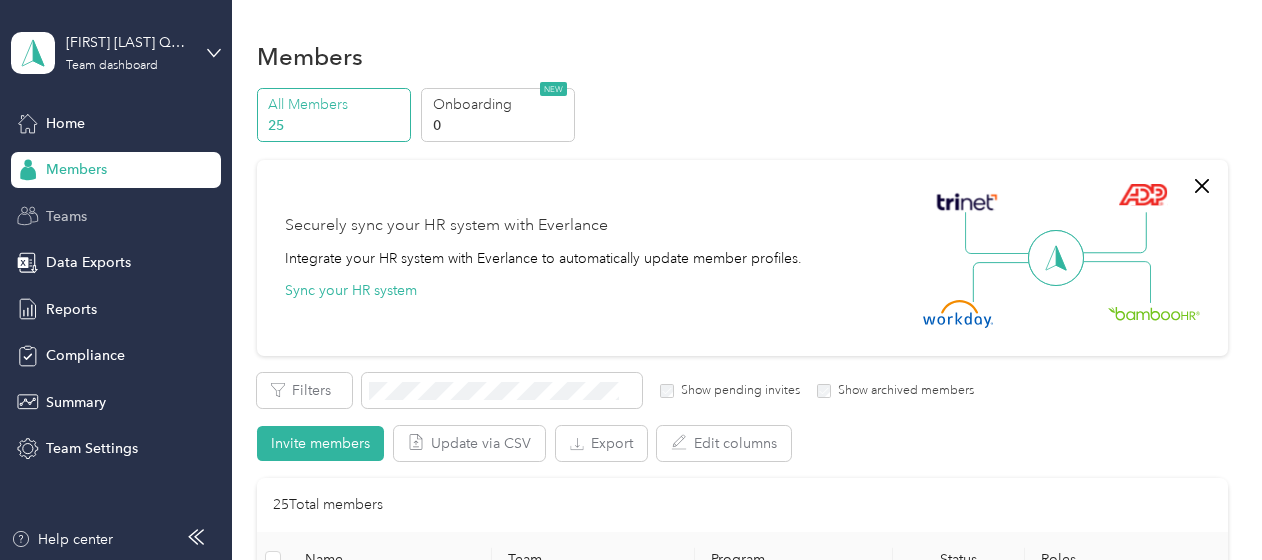 click on "Teams" at bounding box center [66, 216] 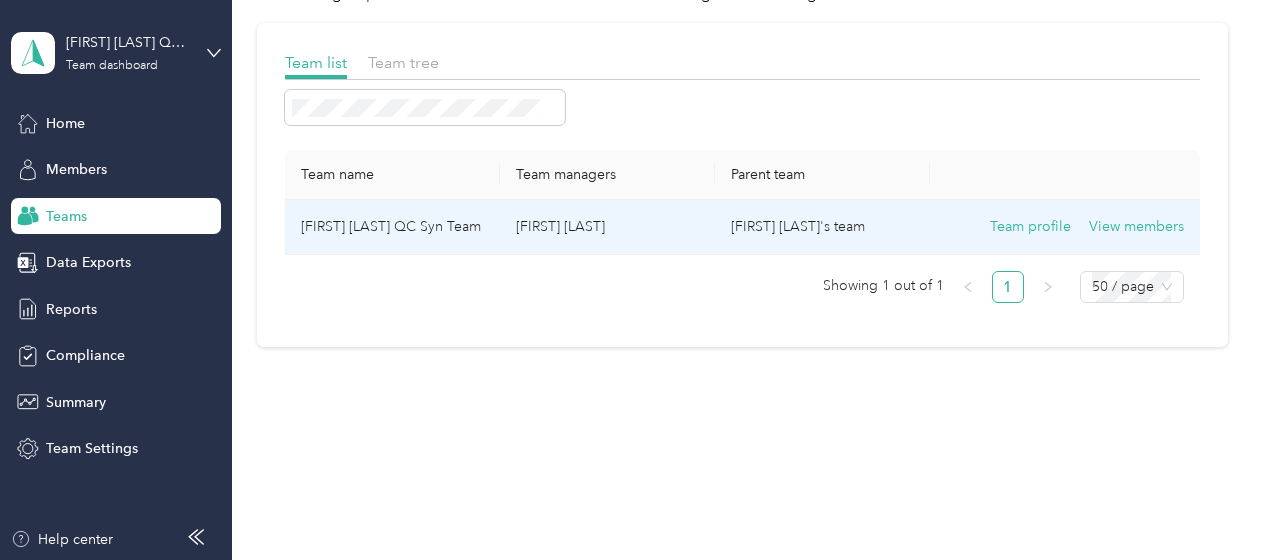 scroll, scrollTop: 109, scrollLeft: 0, axis: vertical 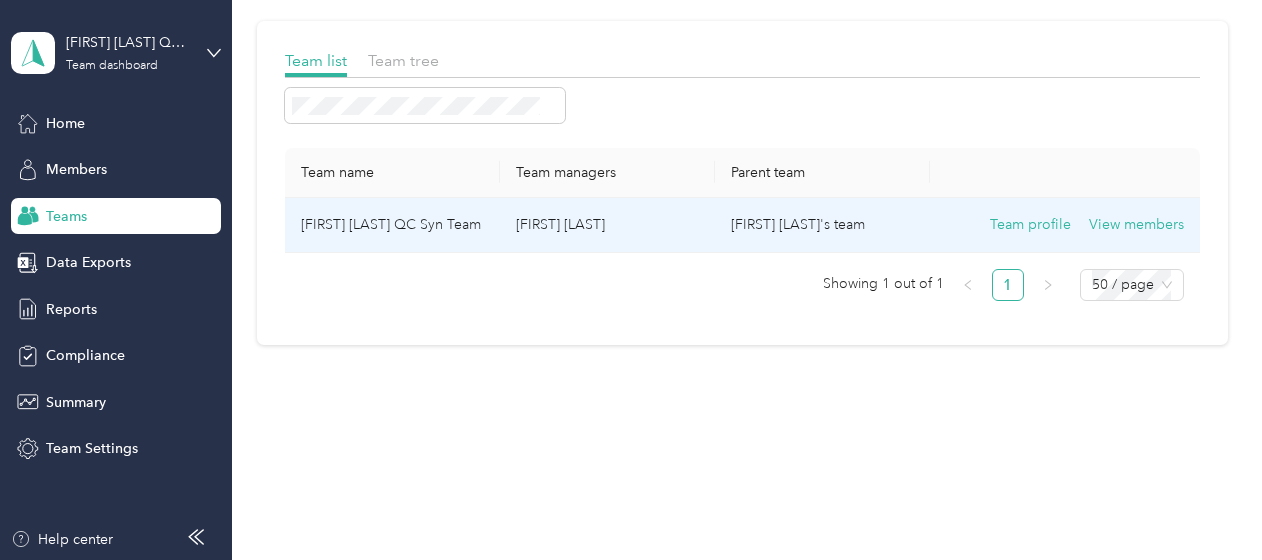 click on "[FIRST] [LAST] QC Syn Team" at bounding box center [392, 225] 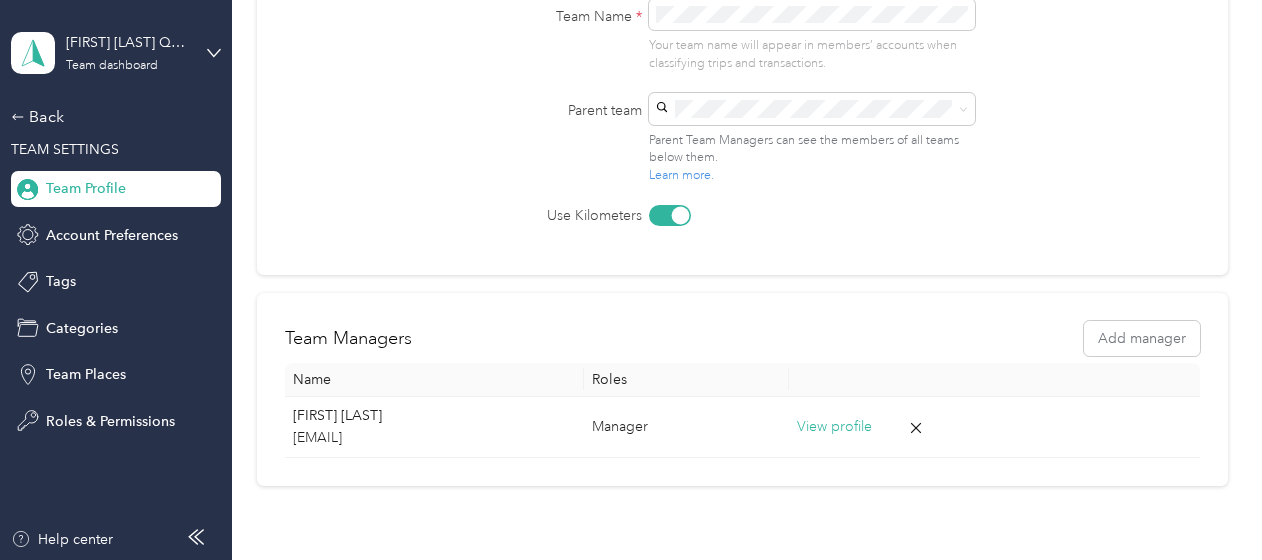 scroll, scrollTop: 367, scrollLeft: 0, axis: vertical 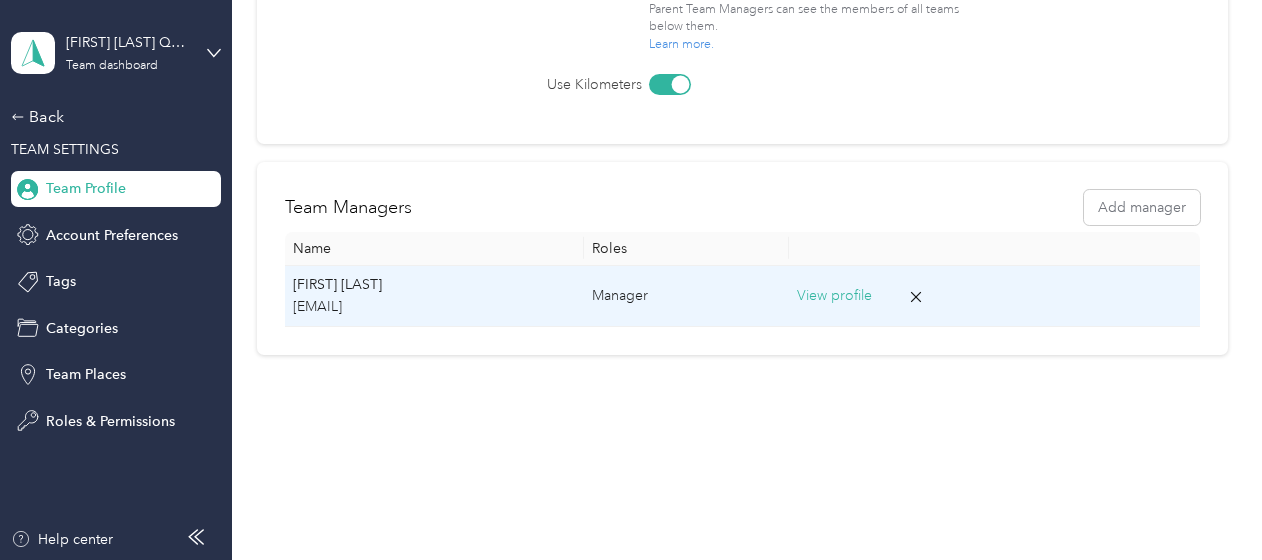 click on "[EMAIL]" at bounding box center [434, 307] 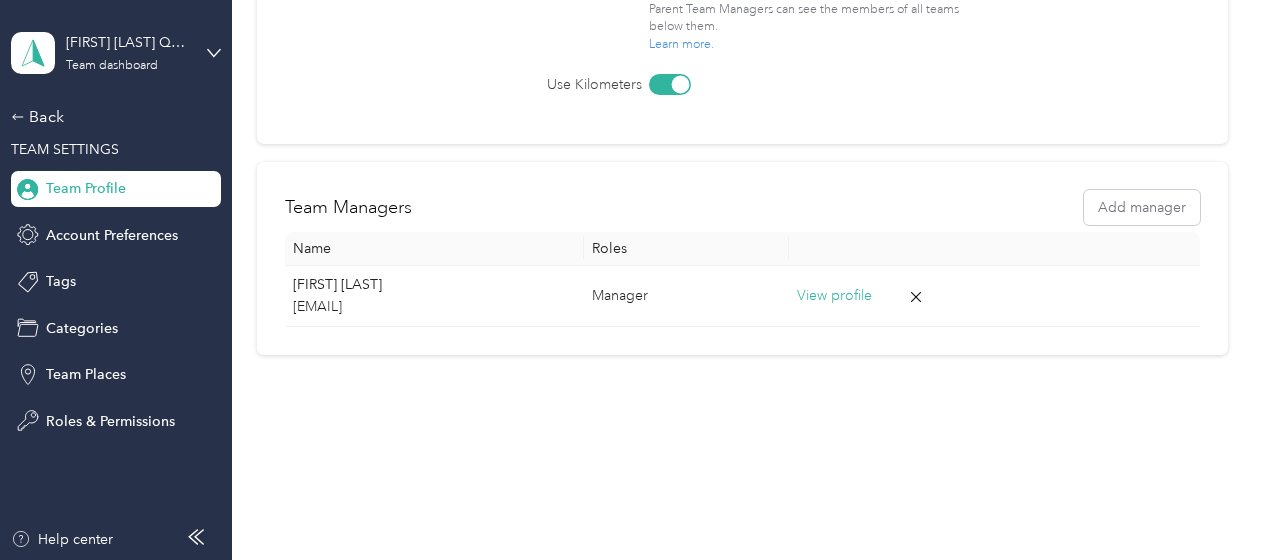 click on "[FIRST] [LAST] QC Syn Team Team dashboard" at bounding box center [116, 53] 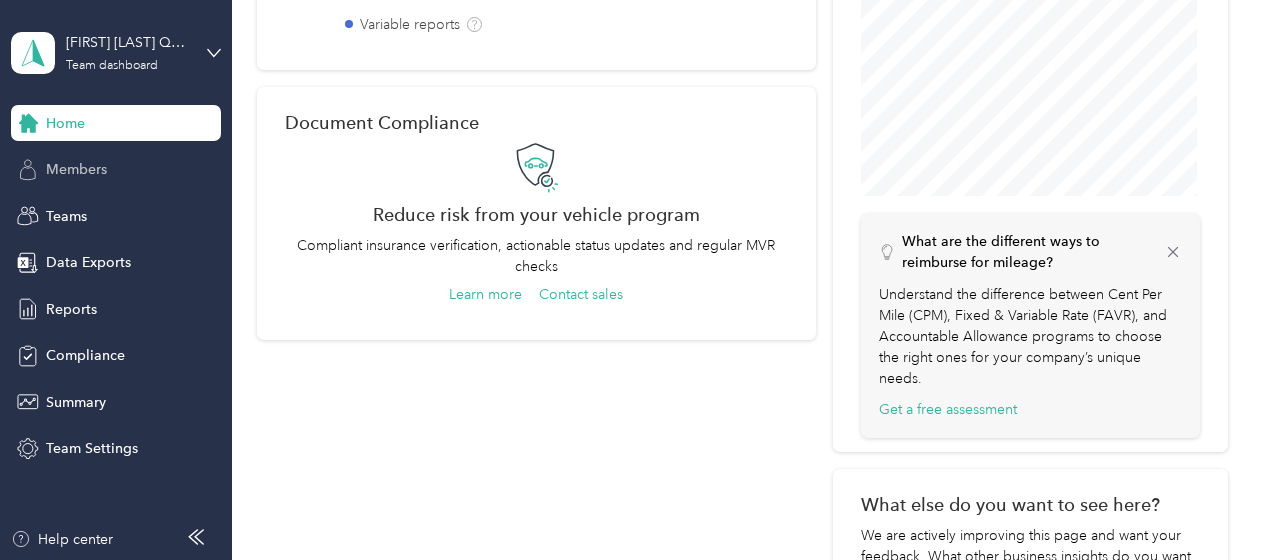 scroll, scrollTop: 428, scrollLeft: 0, axis: vertical 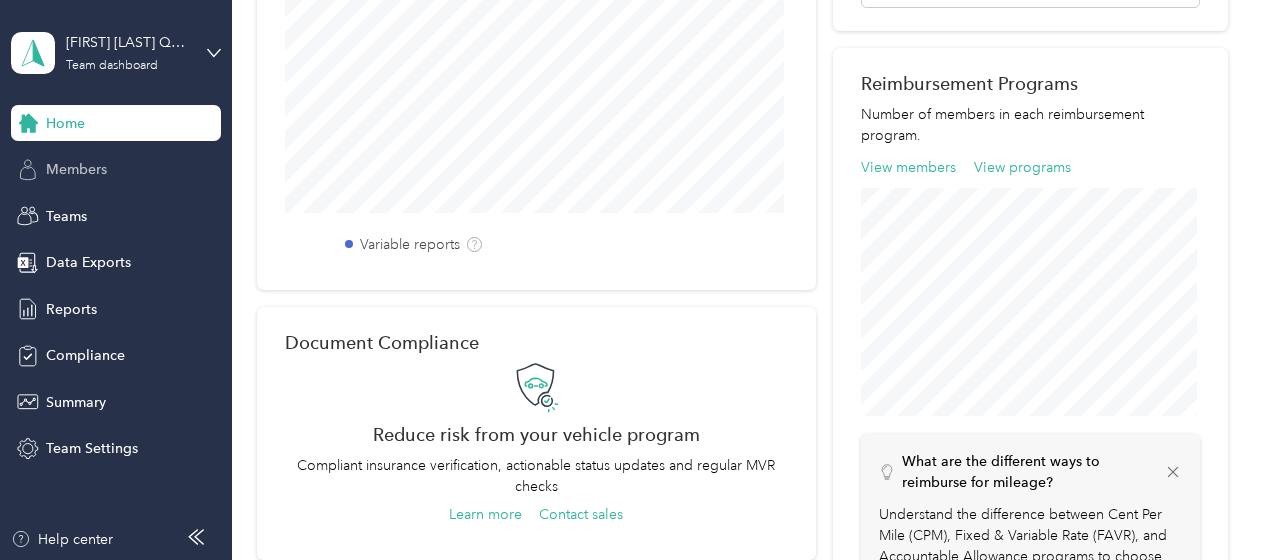 click on "Members" at bounding box center (76, 169) 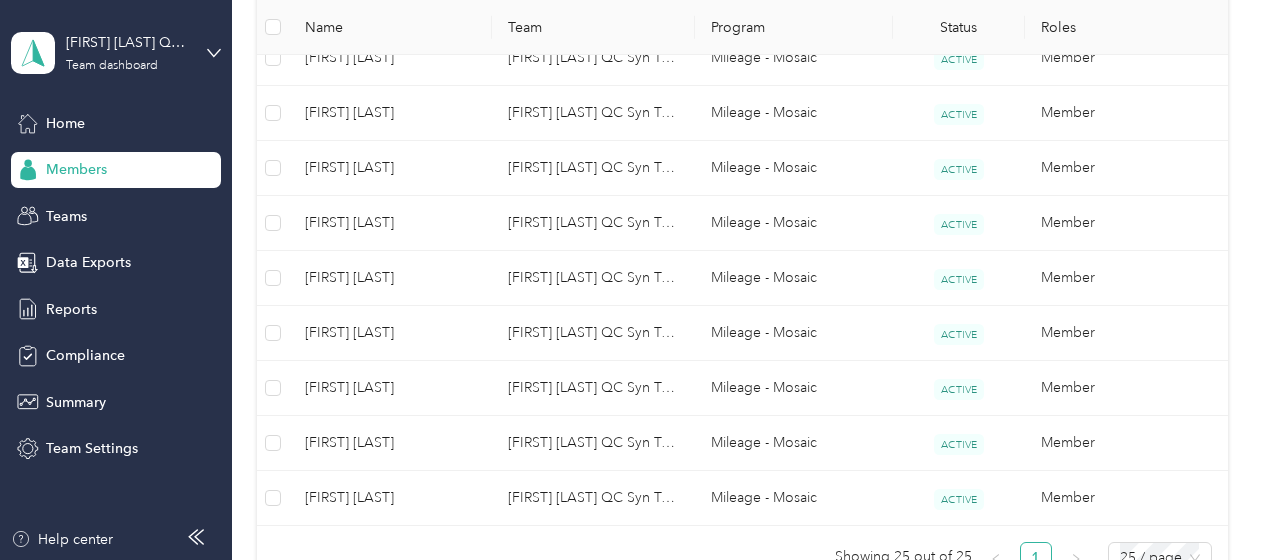scroll, scrollTop: 1428, scrollLeft: 0, axis: vertical 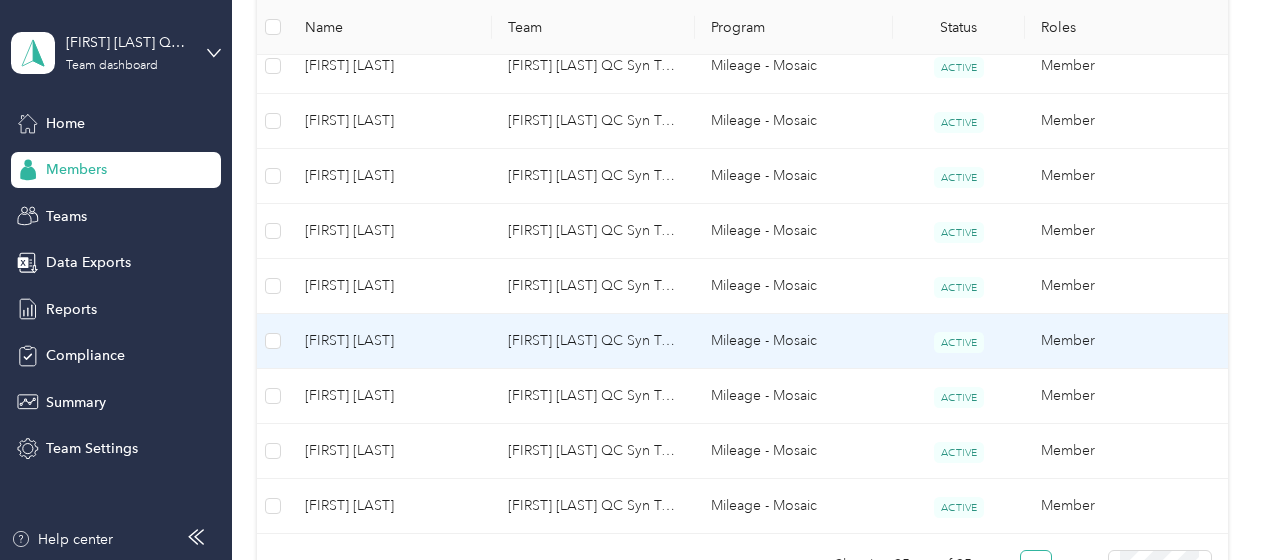 click on "[FIRST] [LAST]" at bounding box center [390, 341] 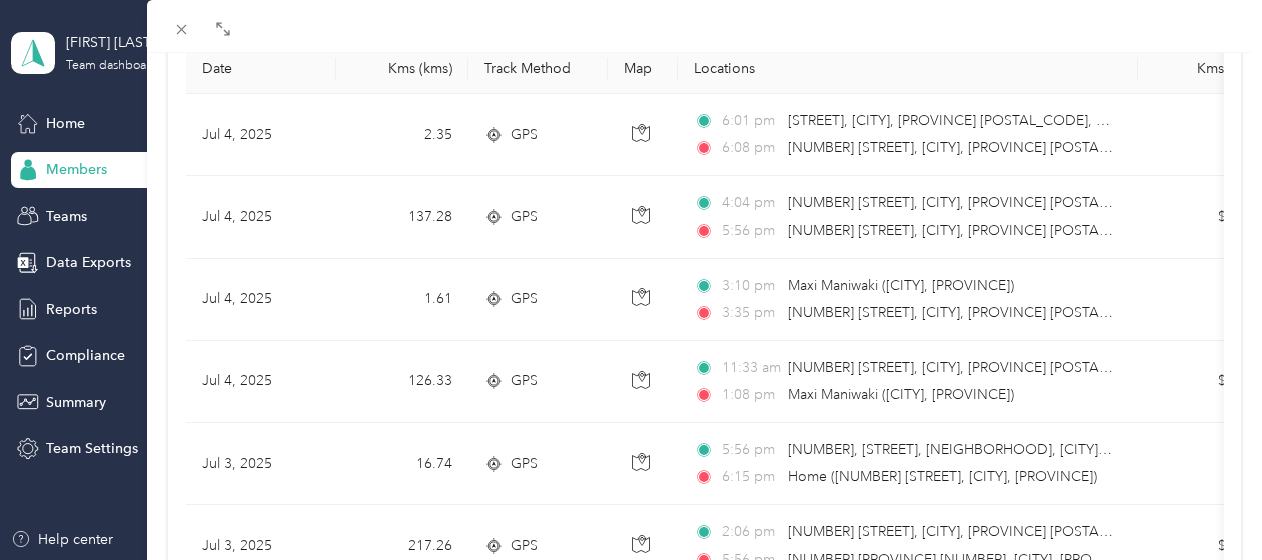 scroll, scrollTop: 0, scrollLeft: 0, axis: both 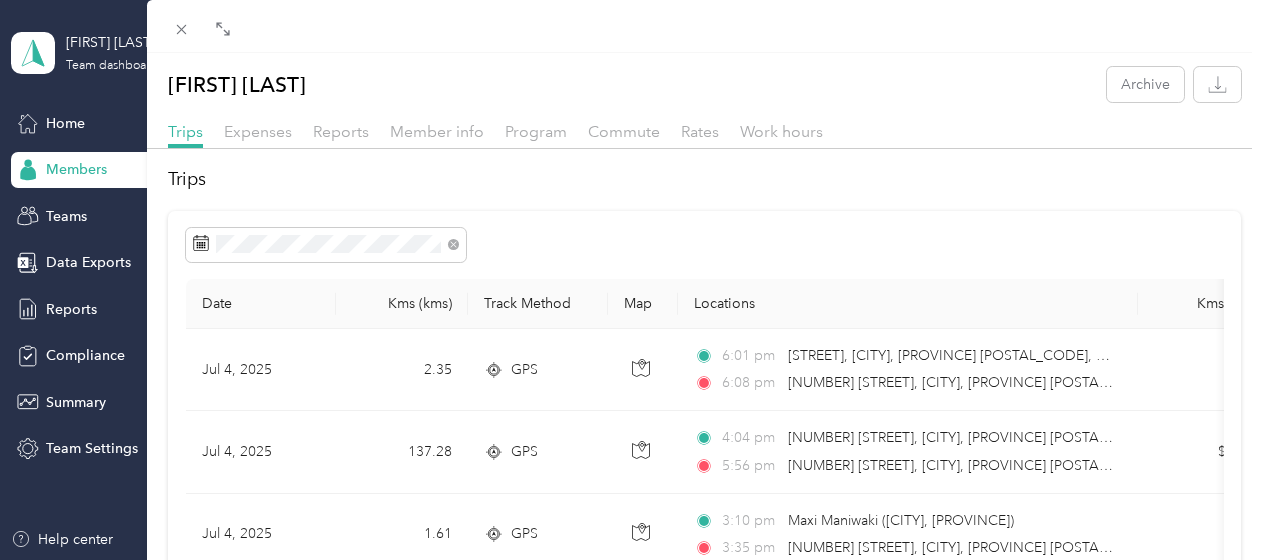 click on "[FIRST] [LAST] Archive Trips Expenses Reports Member info Program Commute Rates Work hours Trips Date Kms (kms) Track Method Map Locations Kms value Purpose               [DATE] [NUMBER] GPS [TIME] [STREET], [CITY], [PROVINCE] [POSTAL_CODE], [COUNTRY]  [TIME] [NUMBER] [STREET], [CITY], [PROVINCE] [POSTAL_CODE], [COUNTRY]  [CURRENCY][NUMBER] [COMPANY] [DATE] [NUMBER] GPS [TIME] [STREET], [CITY], [PROVINCE] [POSTAL_CODE], [COUNTRY]  [TIME] [STREET], [CITY], [PROVINCE]  [CURRENCY][NUMBER] [COMPANY] [DATE] [NUMBER] GPS [TIME] [STREET], [CITY], [PROVINCE] [POSTAL_CODE], [COUNTRY]  [TIME] [STREET], [CITY], [PROVINCE]  [CURRENCY][NUMBER] [COMPANY] [DATE] [NUMBER] GPS [TIME] [STREET], [CITY], [PROVINCE], [CITY], [PROVINCE], [PROVINCE], [POSTAL_CODE], [COUNTRY] [TIME] [STREET], [CITY], [PROVINCE]  [CURRENCY][NUMBER] [COMPANY] [DATE] [NUMBER] GPS [TIME] [STREET], [CITY], [PROVINCE]  [CURRENCY][NUMBER] [COMPANY] [NUMBER]" at bounding box center (631, 280) 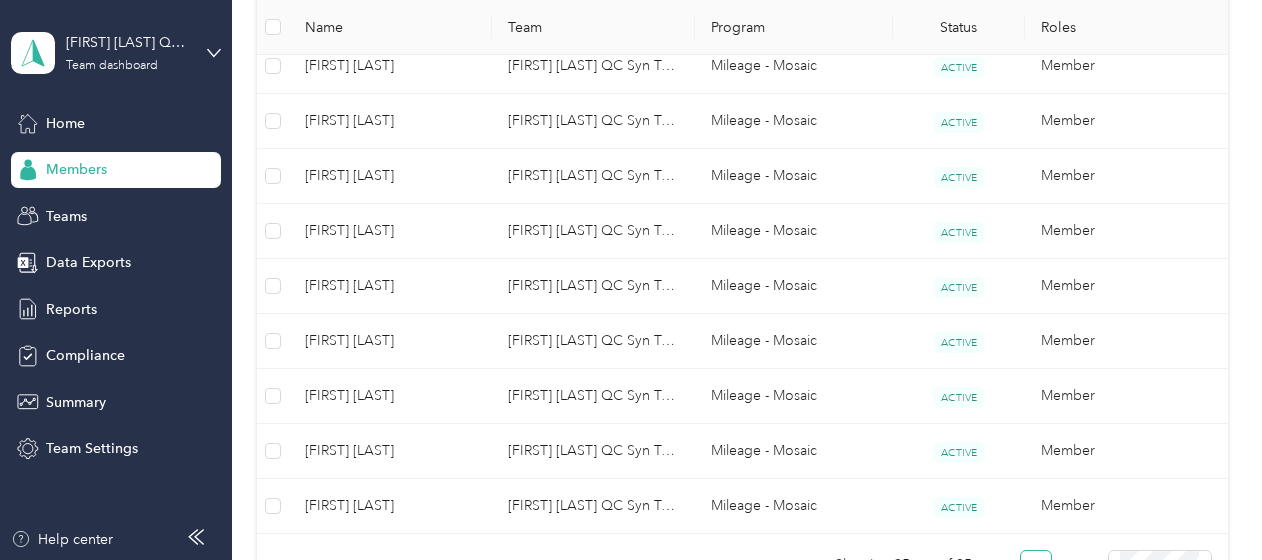 click at bounding box center (631, 280) 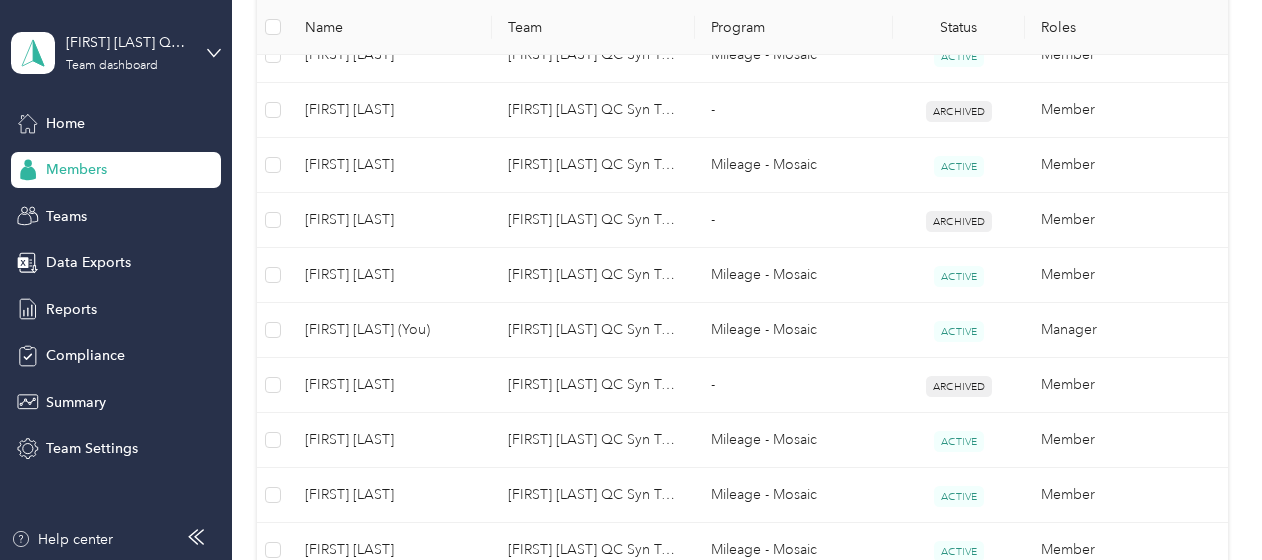 scroll, scrollTop: 1128, scrollLeft: 0, axis: vertical 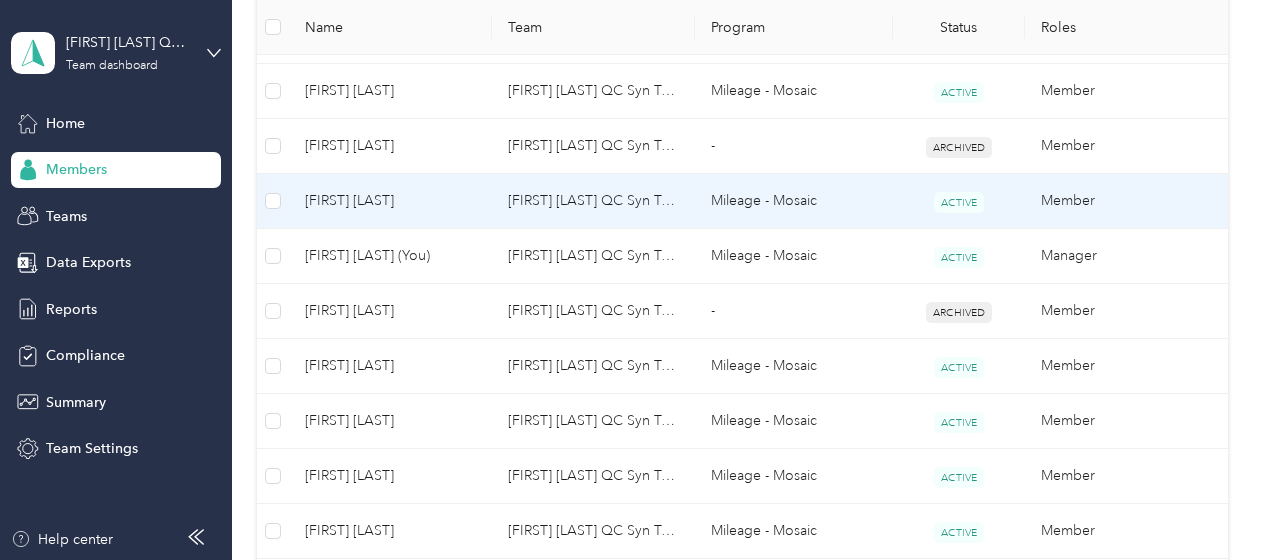 click on "[FIRST] [LAST]" at bounding box center (390, 201) 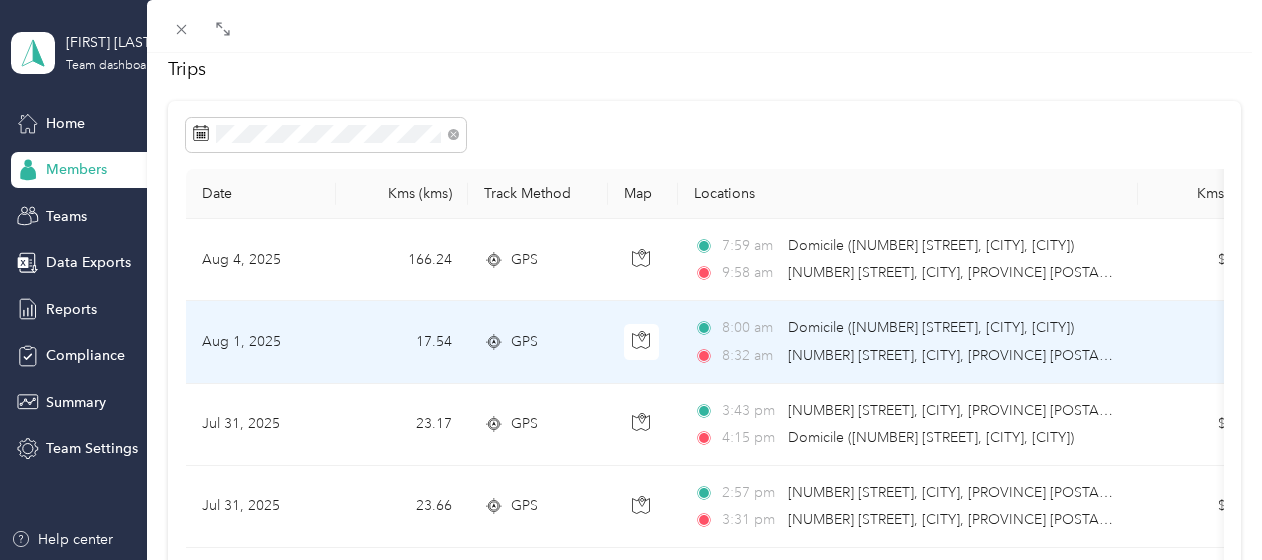 scroll, scrollTop: 0, scrollLeft: 0, axis: both 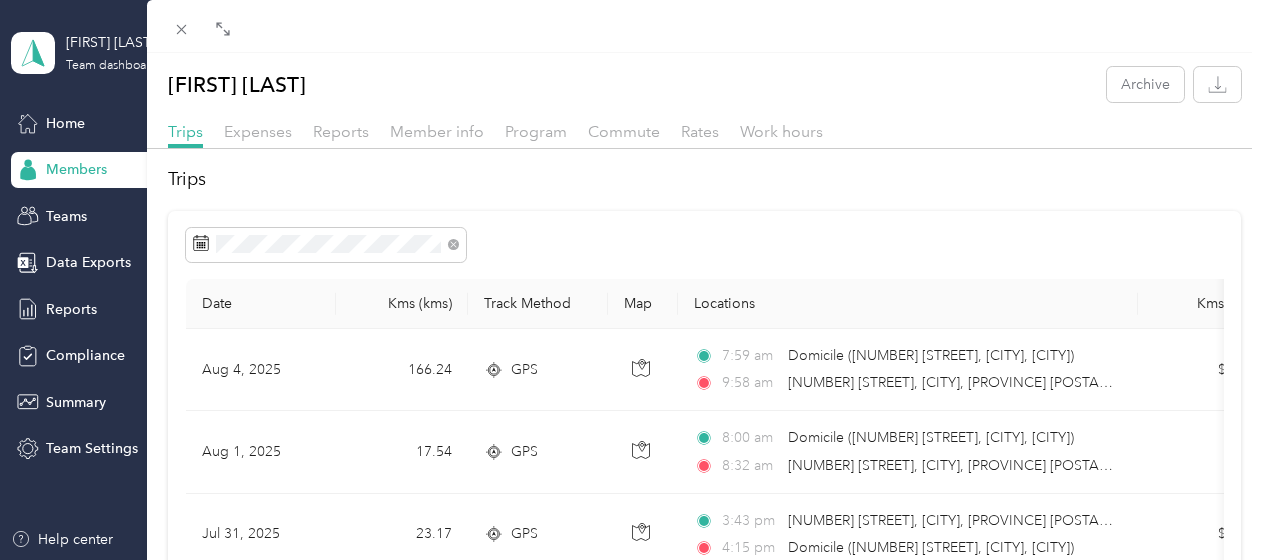 click at bounding box center (705, 245) 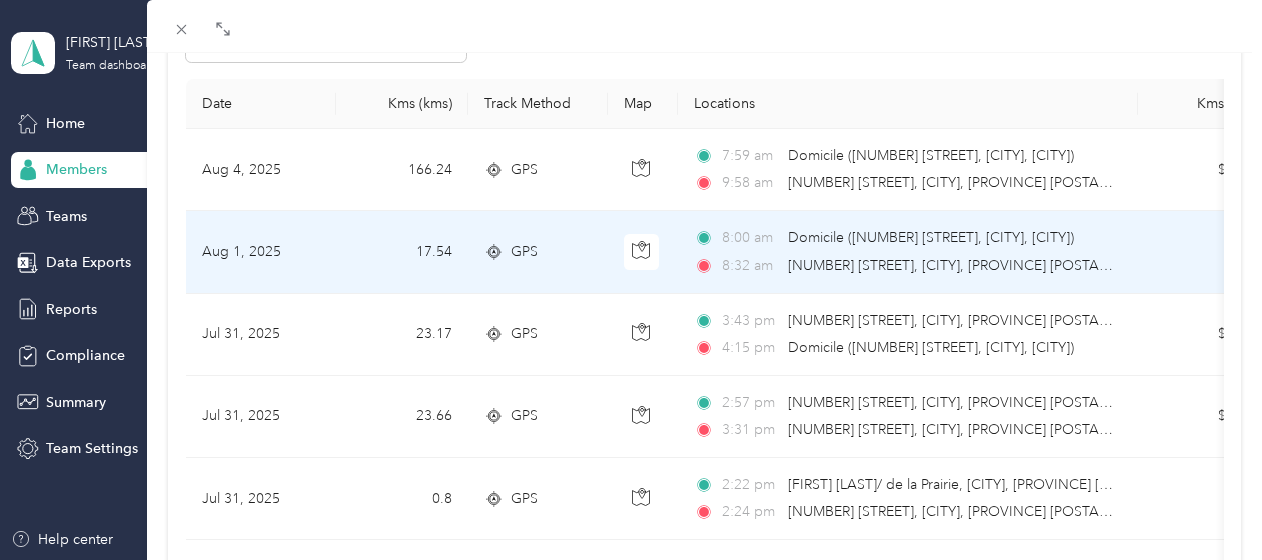 scroll, scrollTop: 0, scrollLeft: 0, axis: both 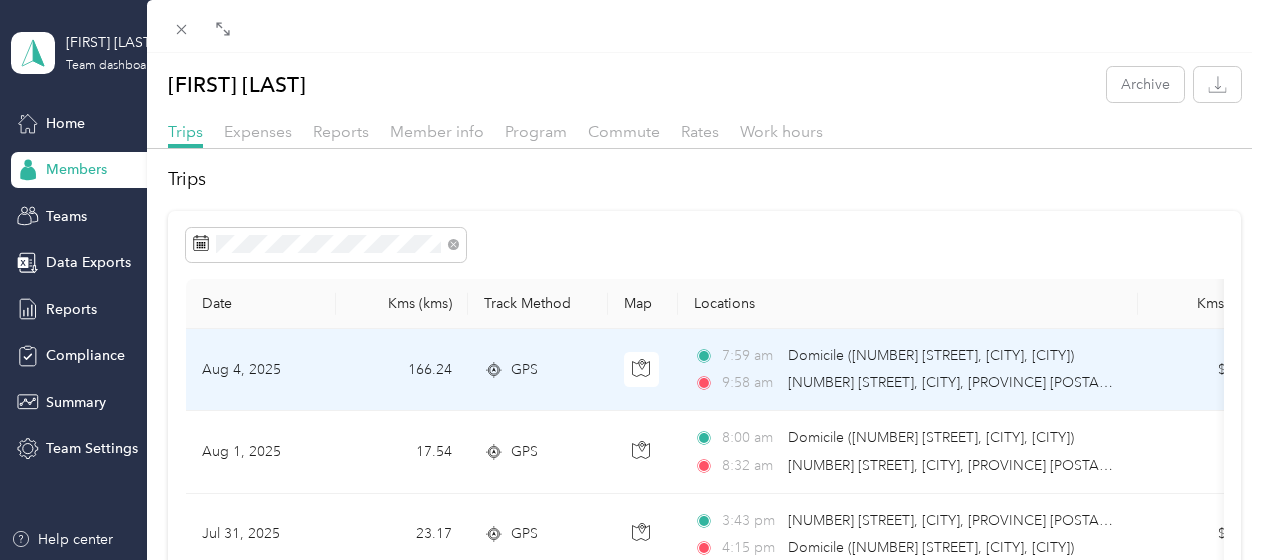 click on "[TIME] [STREET], [CITY], [PROVINCE]  [TIME] [NUMBER] [STREET], [CITY], [PROVINCE] [POSTAL_CODE], [COUNTRY]" at bounding box center (904, 369) 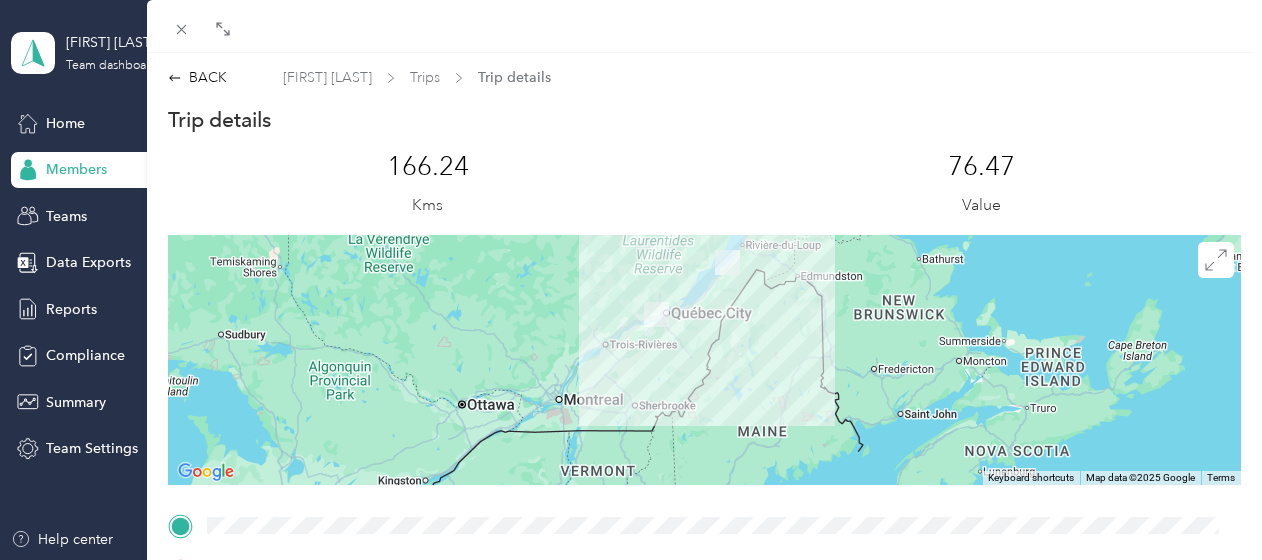 drag, startPoint x: 762, startPoint y: 417, endPoint x: 740, endPoint y: 356, distance: 64.84597 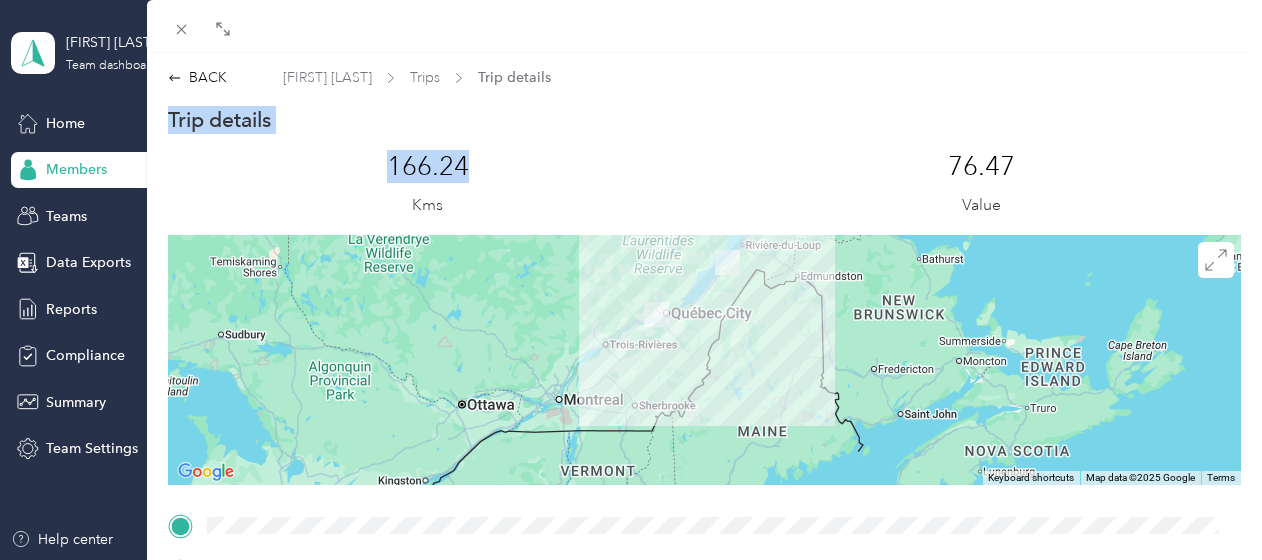 drag, startPoint x: 695, startPoint y: 170, endPoint x: 719, endPoint y: 53, distance: 119.43617 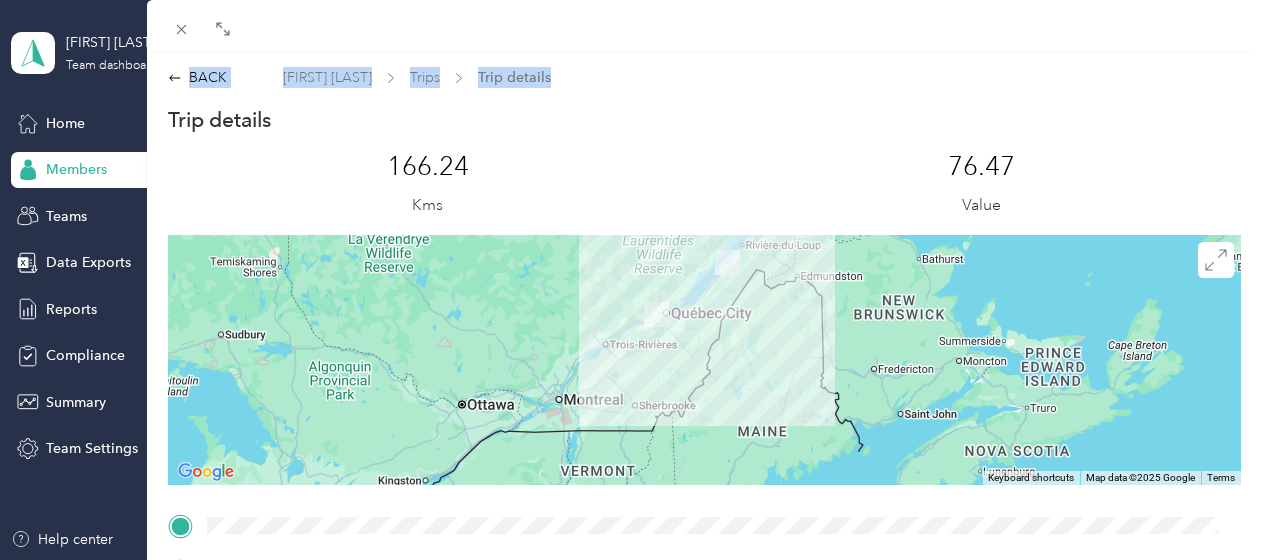 drag, startPoint x: 719, startPoint y: 53, endPoint x: 1062, endPoint y: 53, distance: 343 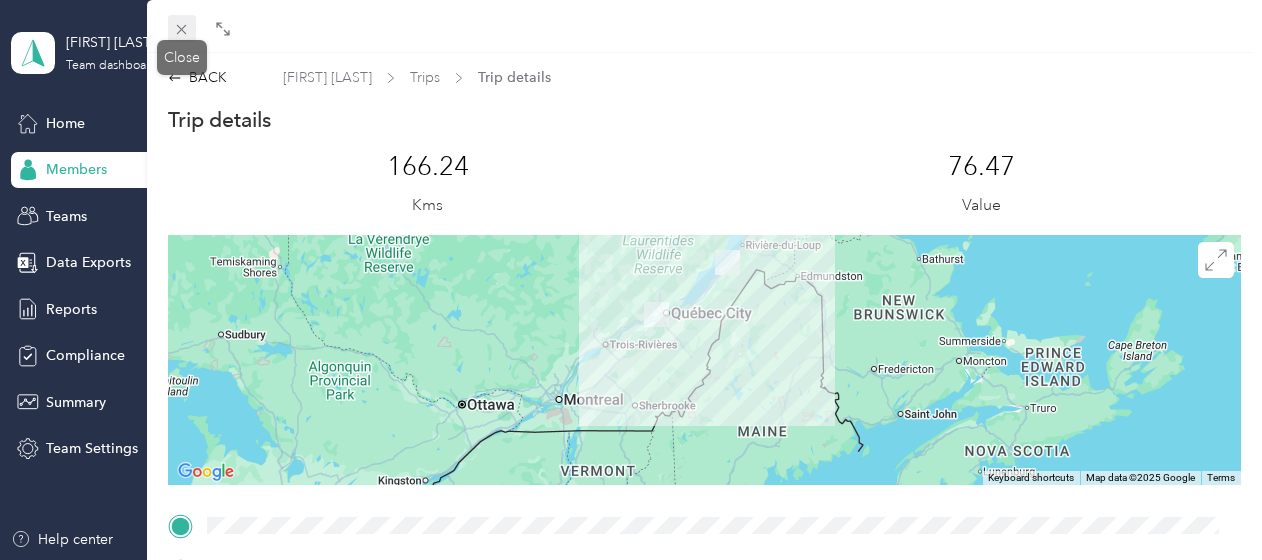 click 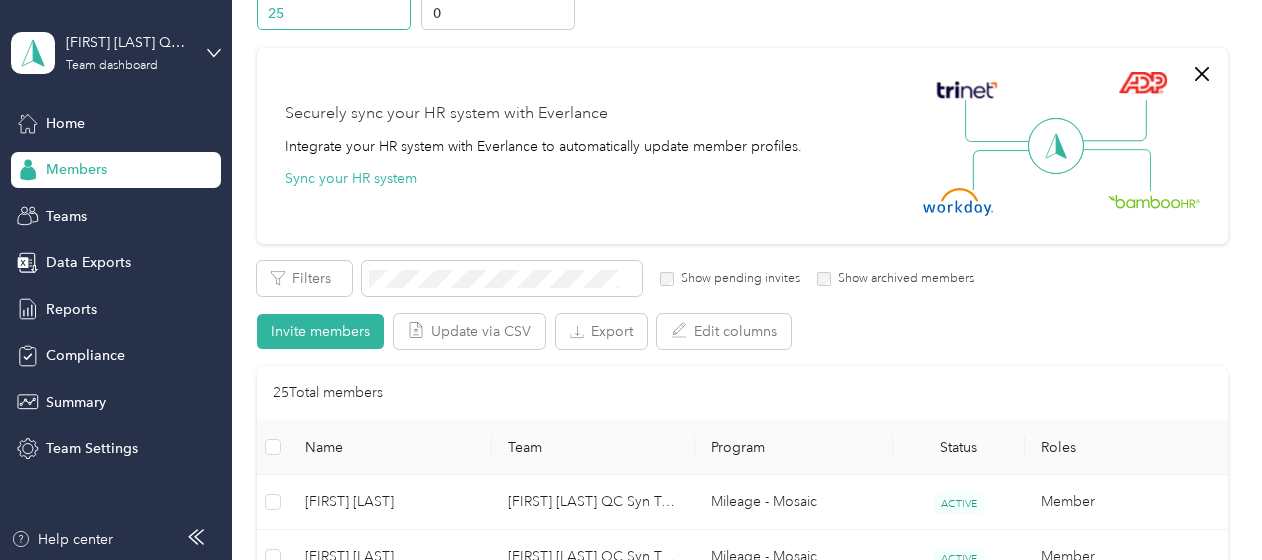 scroll, scrollTop: 0, scrollLeft: 0, axis: both 